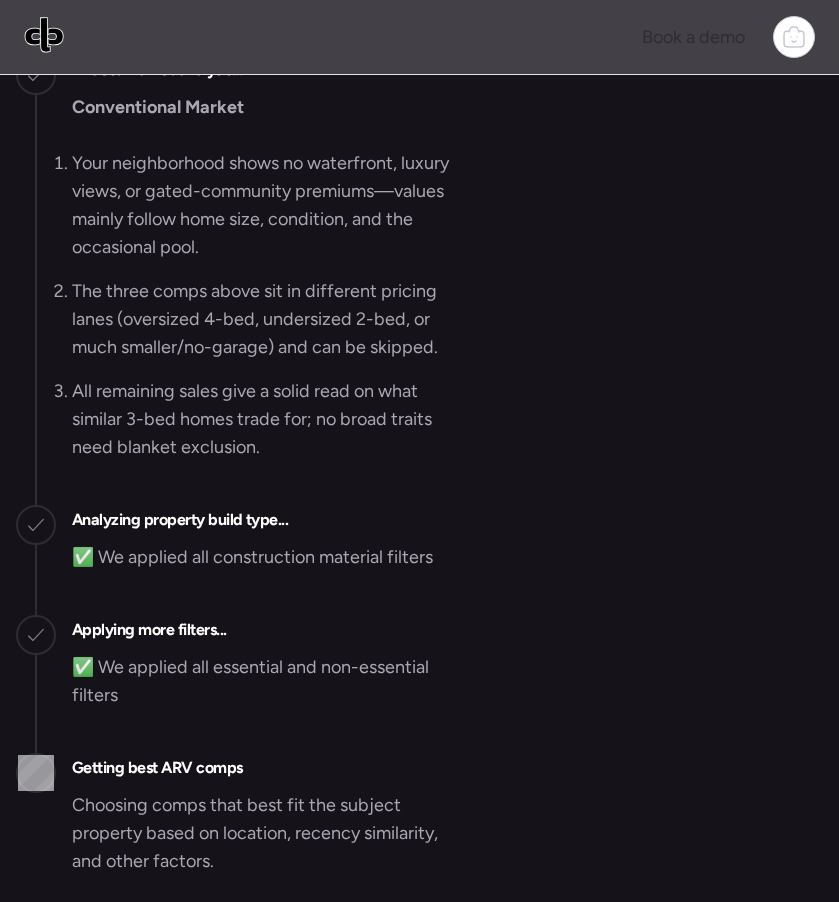 scroll, scrollTop: 0, scrollLeft: 0, axis: both 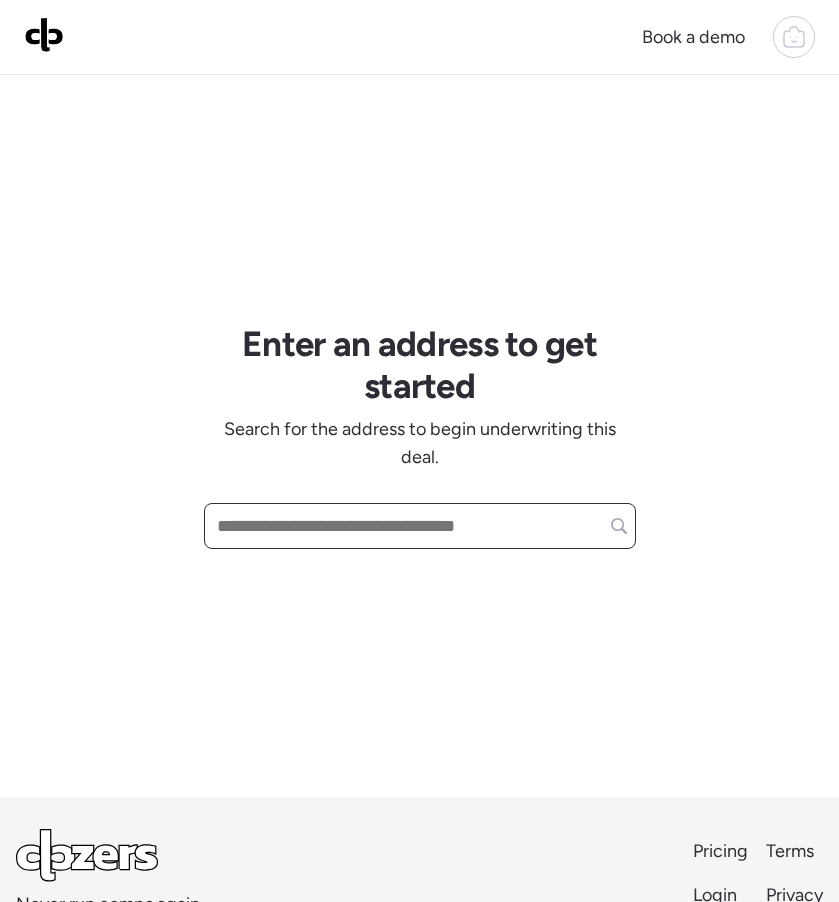 click at bounding box center [420, 526] 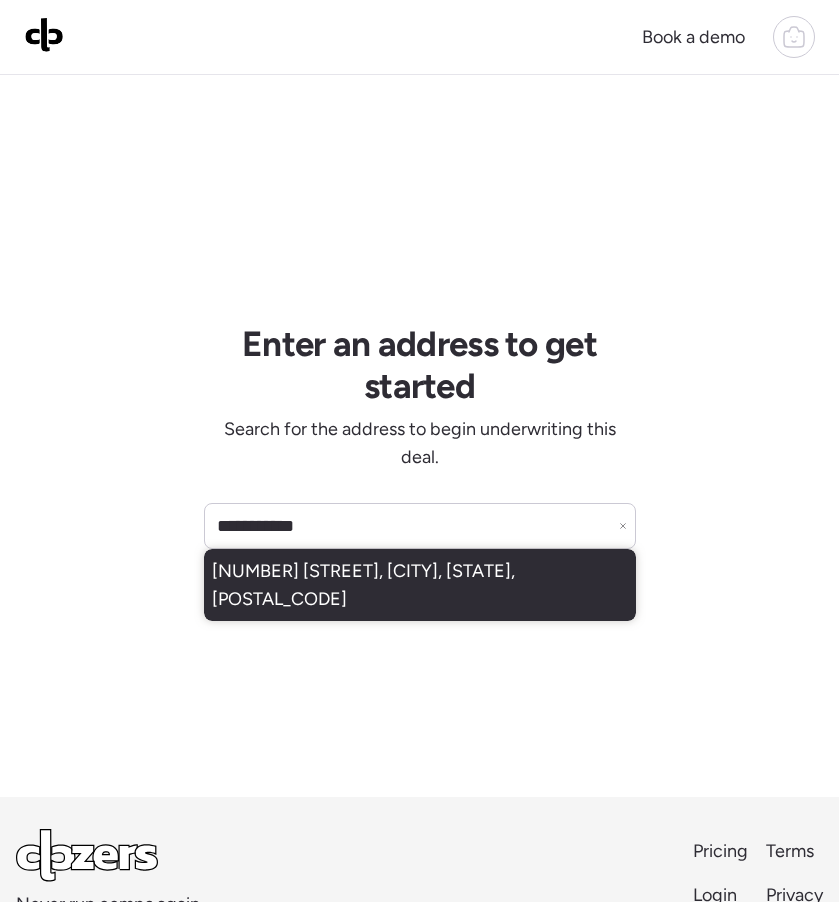 click on "7032 W Downspell Dr, Peoria, AZ, 85345" at bounding box center (420, 585) 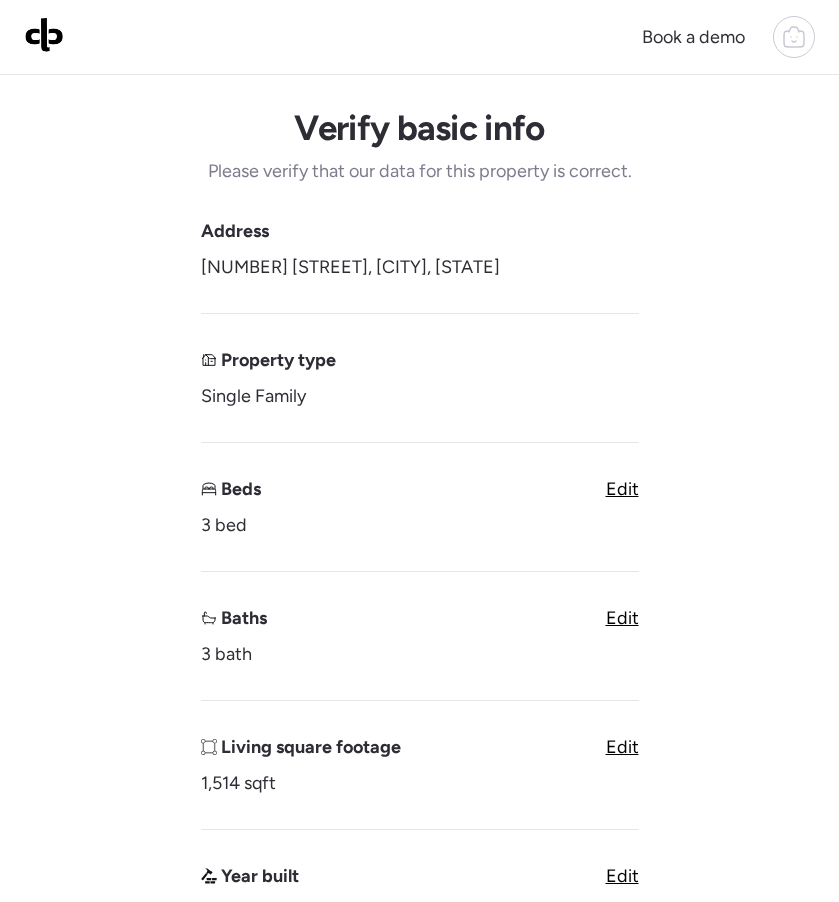click 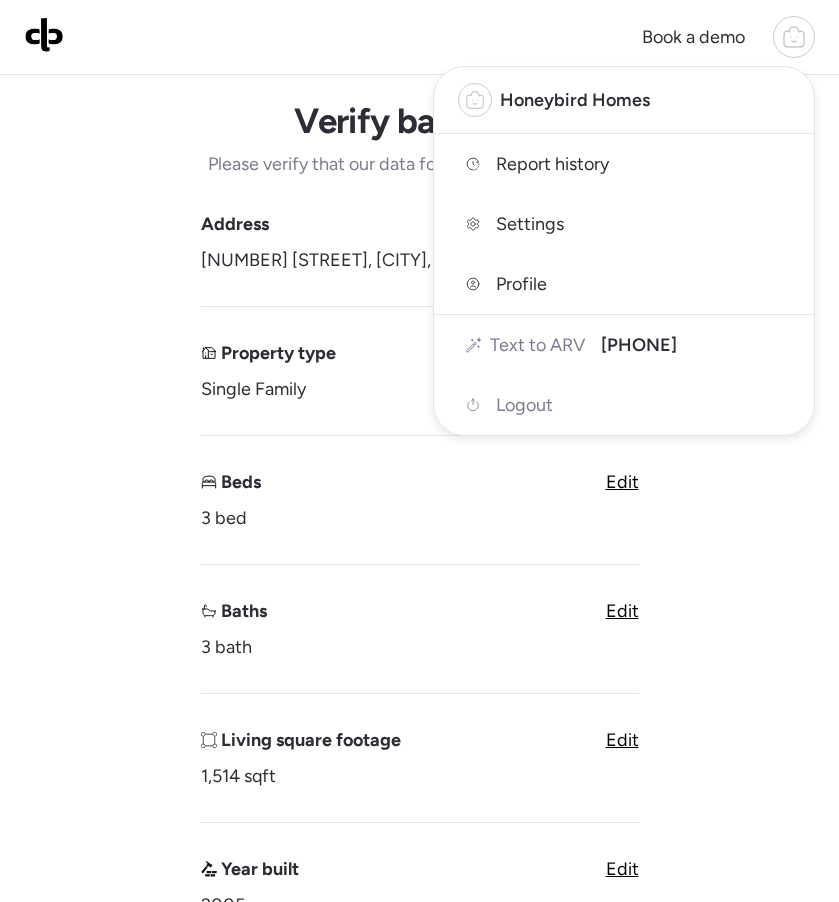 click on "Report history" at bounding box center (552, 164) 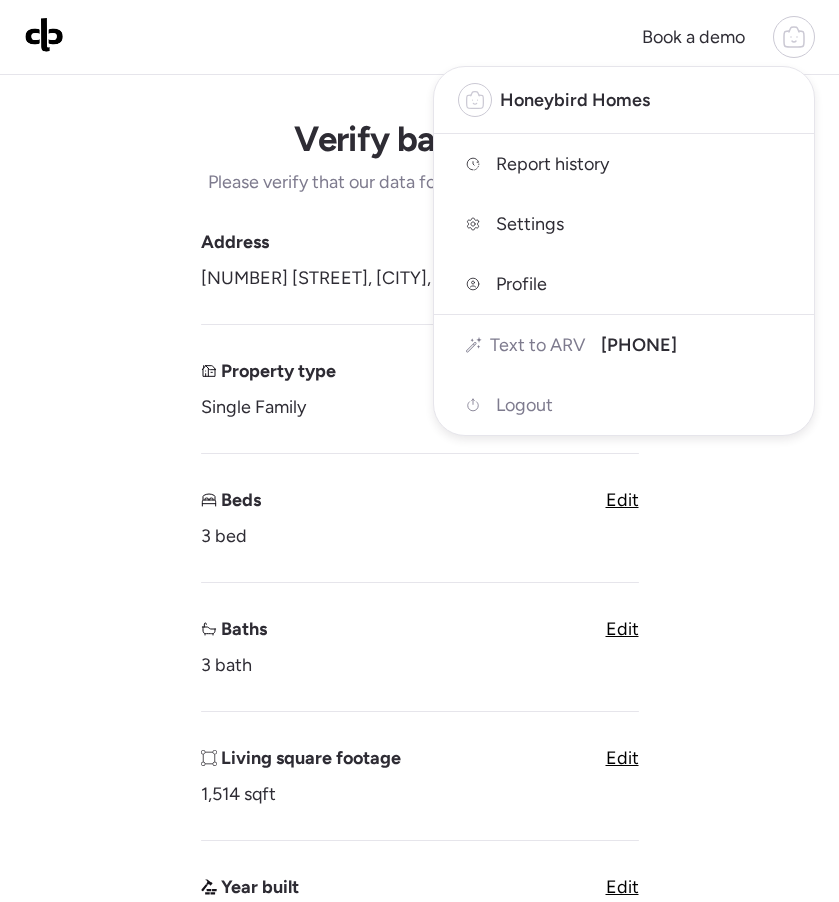 scroll, scrollTop: 0, scrollLeft: 0, axis: both 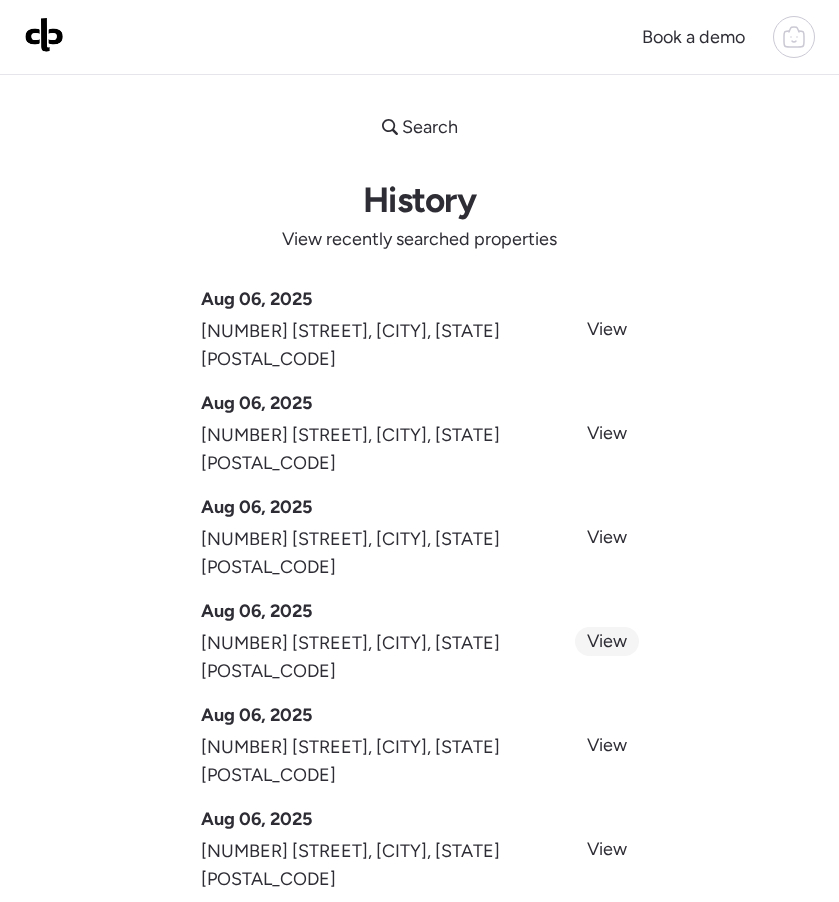 click on "View" at bounding box center [607, 641] 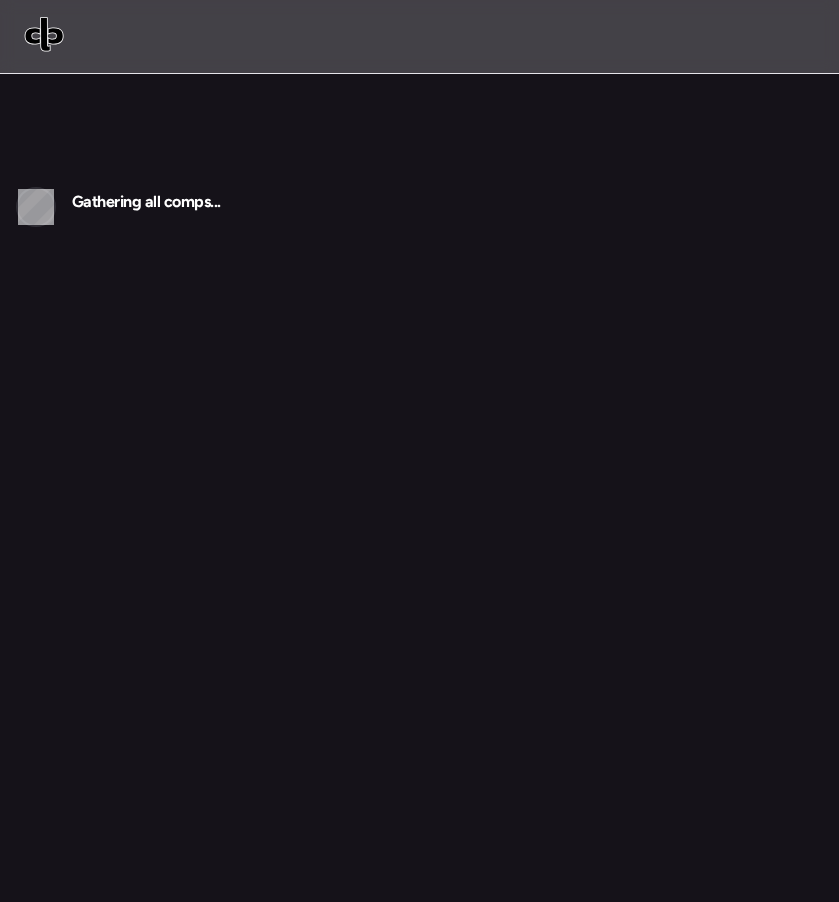 scroll, scrollTop: 0, scrollLeft: 0, axis: both 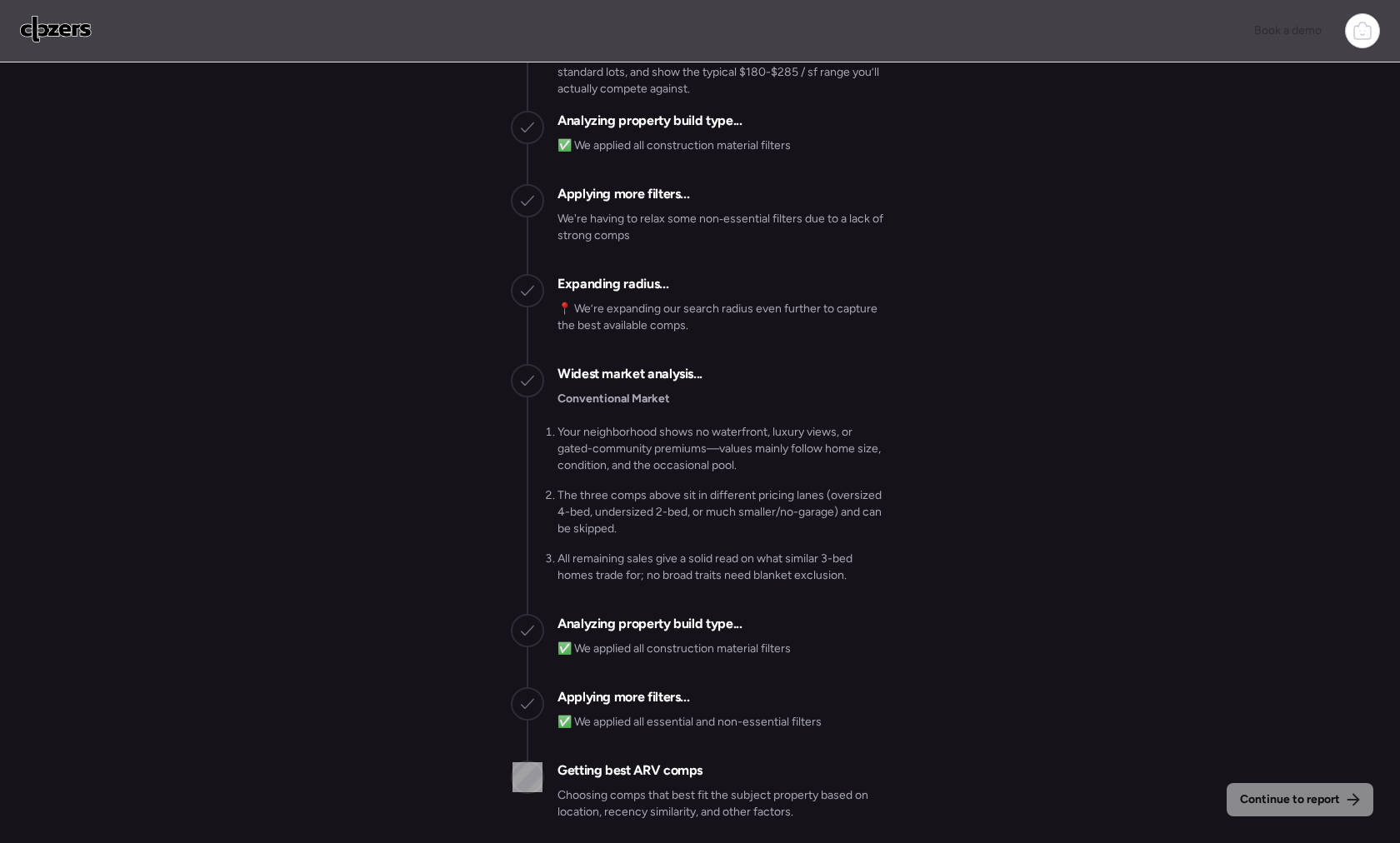 click on "Continue to report Gathering all comps... I found 100 possible comps near [ADDRESS], [CITY], [STATE]
Getting Redfin market data... SFHs are  up 3.4%  YoY in [ZIP] according to Redfin
Getting US Census Bureau data: [ADDRESS] is in an area with:
Median Household Income:  [INCOME]
Employment Rate:  85.3%
Population Growth:  -1.2%
Analyzing subject's curb appeal... 🙂 average – Interior block where the subject sits looks tidy and uniform, with no visible blight, but the entire subdivision backs/fronts a busy multi-lane arterial (noise risk) and lots are tightly packed, limiting privacy. A landscaped greenbelt at the south edge provides some amenity for nearby homes.
Running market analysis... Conventional Market
Your subdivision doesn’t sit on water, golf, or boast luxury amenities—prices mainly follow square footage, bed/bath count, age, and condition.
Starting with close comps... Pulling the closest comps to the subject property.
Expanding radius..." at bounding box center [700, 455] 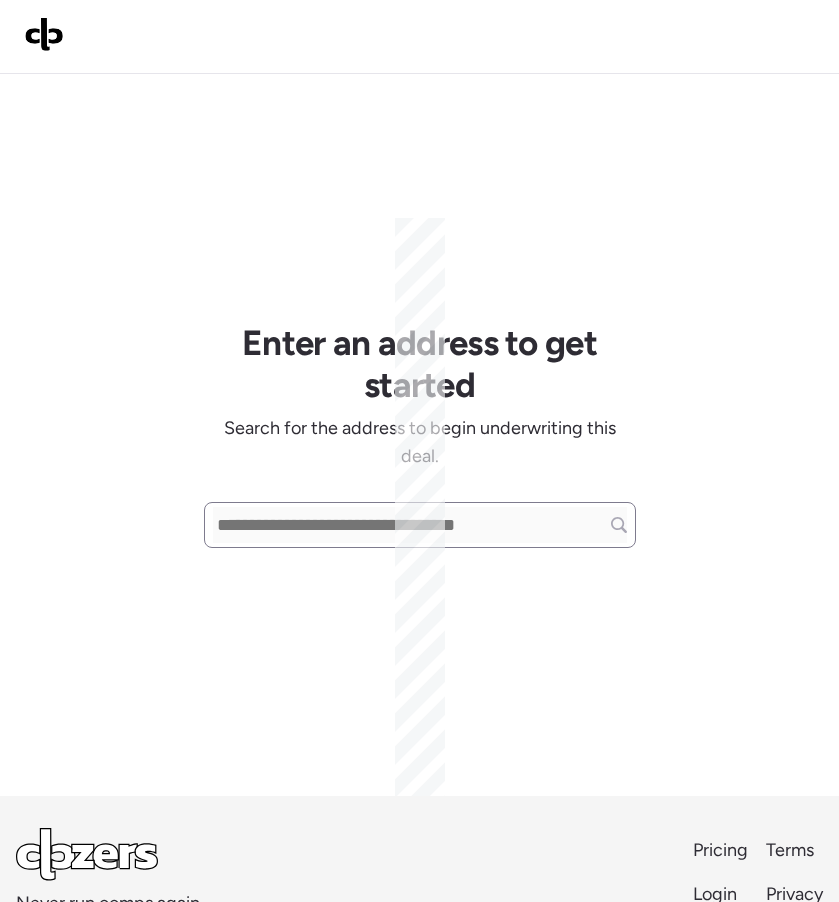 scroll, scrollTop: 0, scrollLeft: 0, axis: both 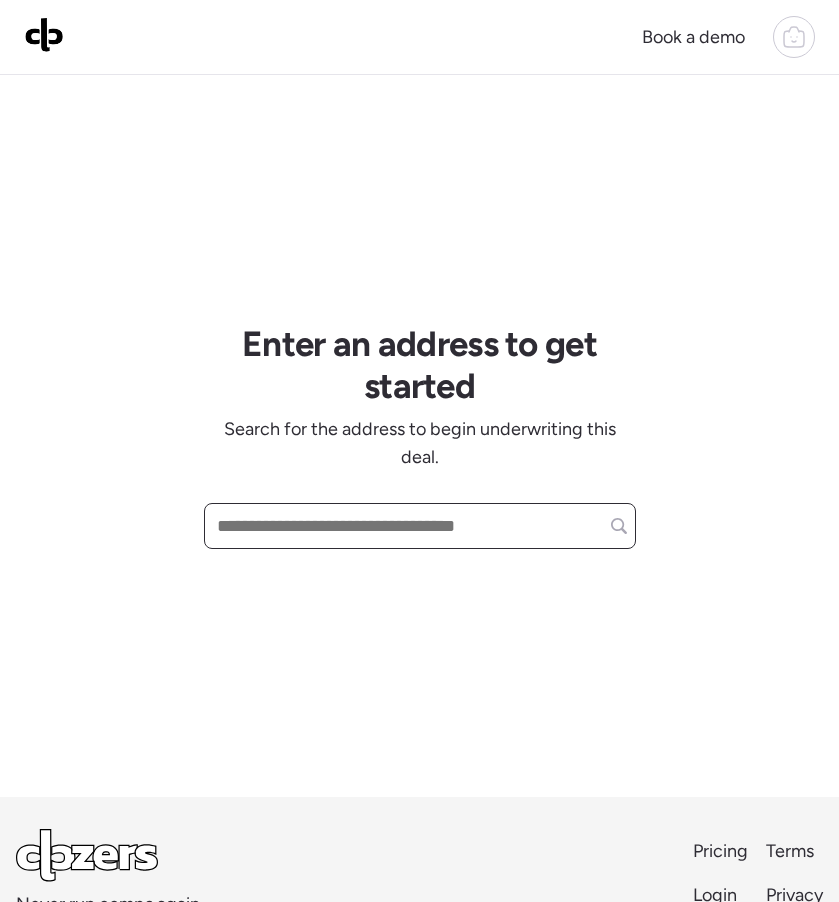 click at bounding box center (420, 526) 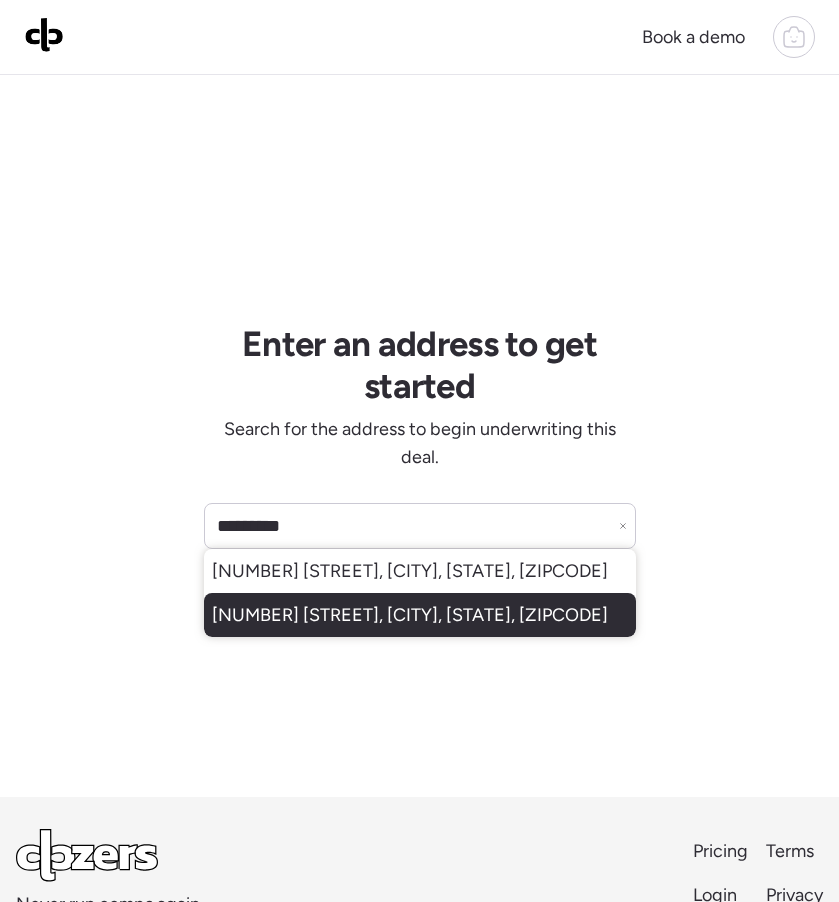 click on "[NUMBER] [STREET], [CITY], [STATE], [ZIPCODE]" at bounding box center (410, 615) 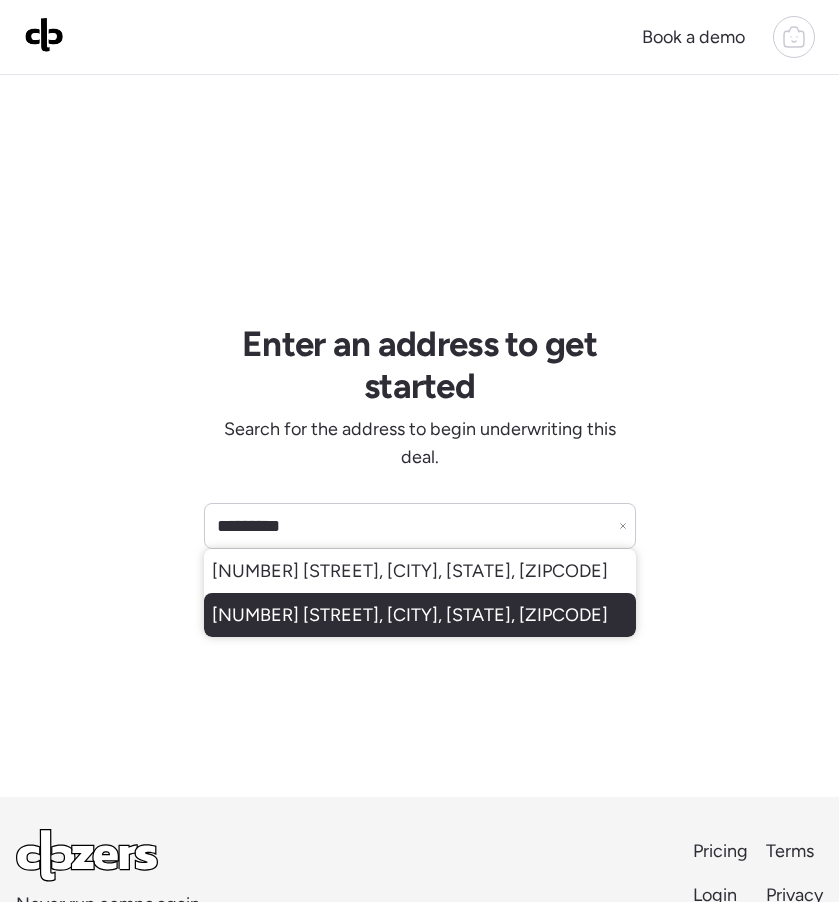type on "**********" 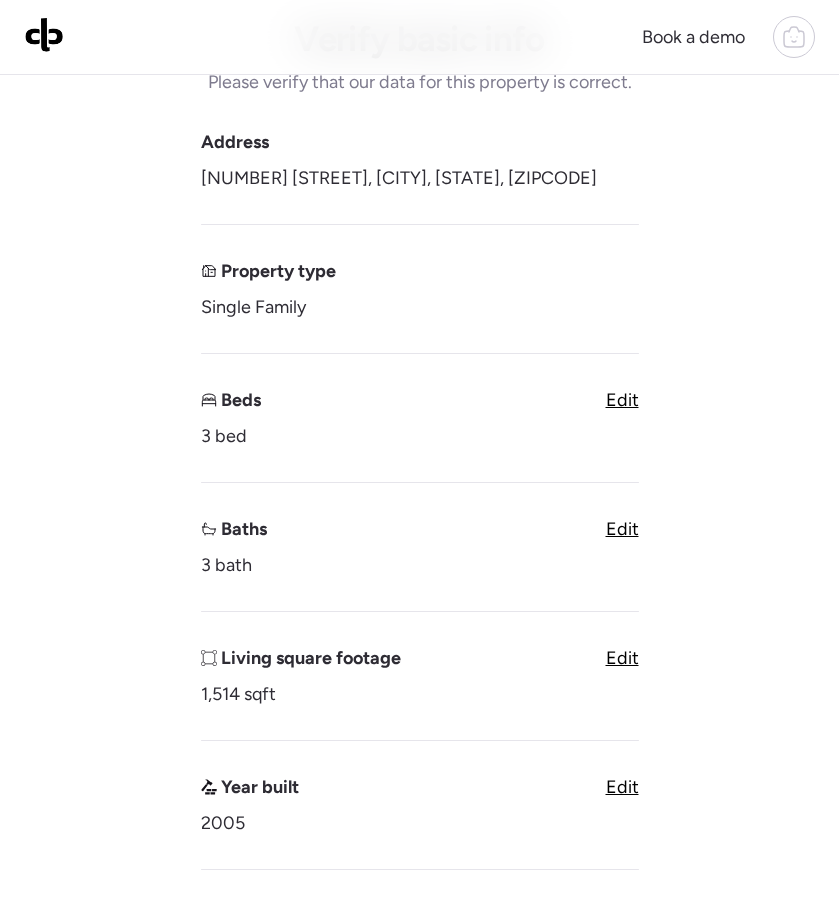 scroll, scrollTop: 119, scrollLeft: 0, axis: vertical 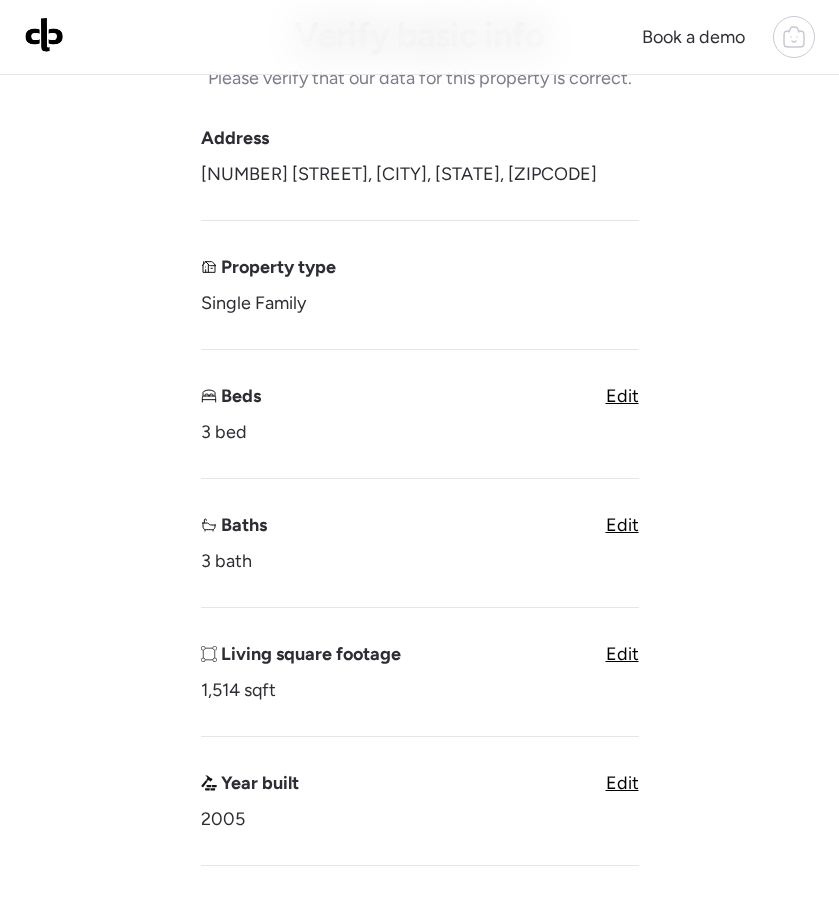 click on "Edit" at bounding box center [622, 525] 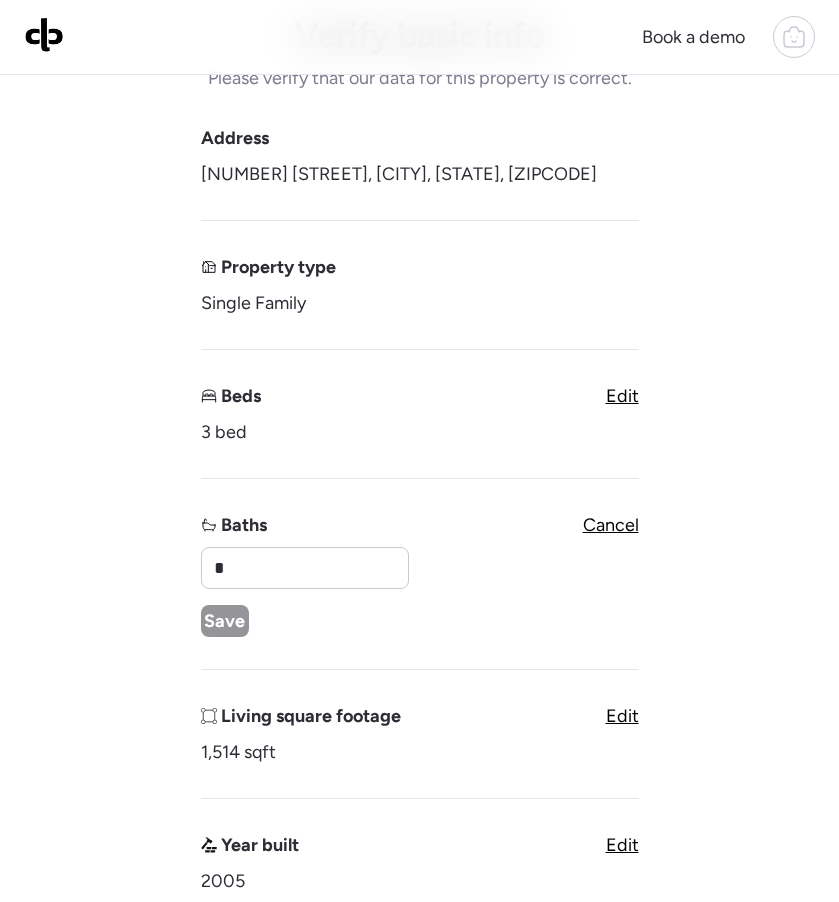 click on "Cancel" at bounding box center [611, 525] 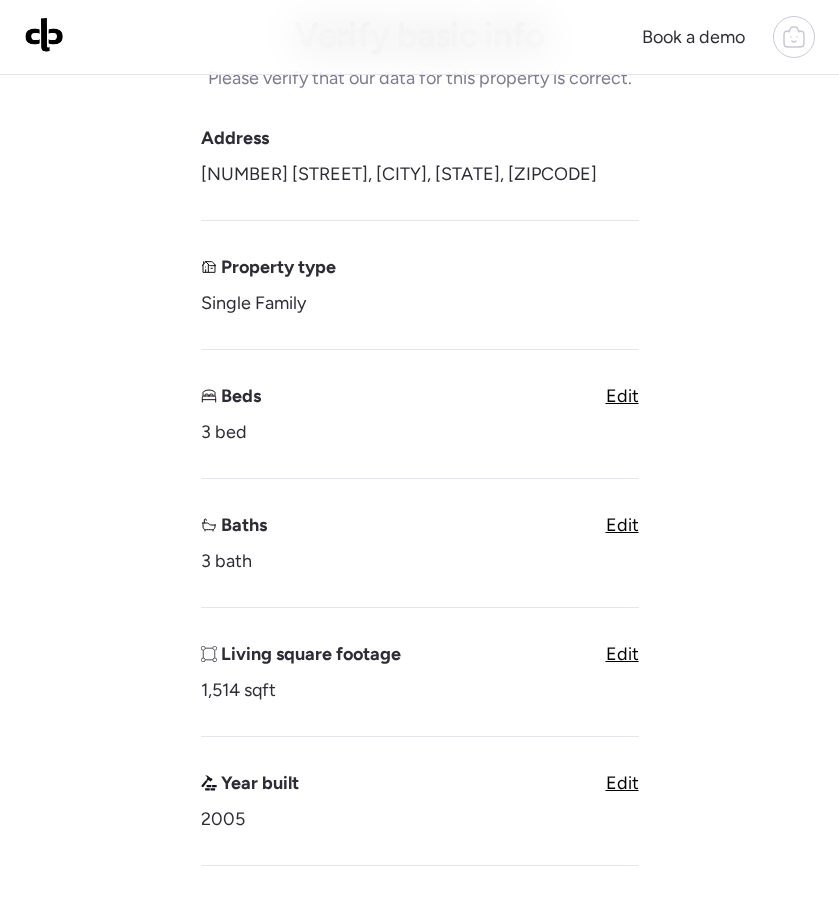 click on "Edit" at bounding box center (622, 525) 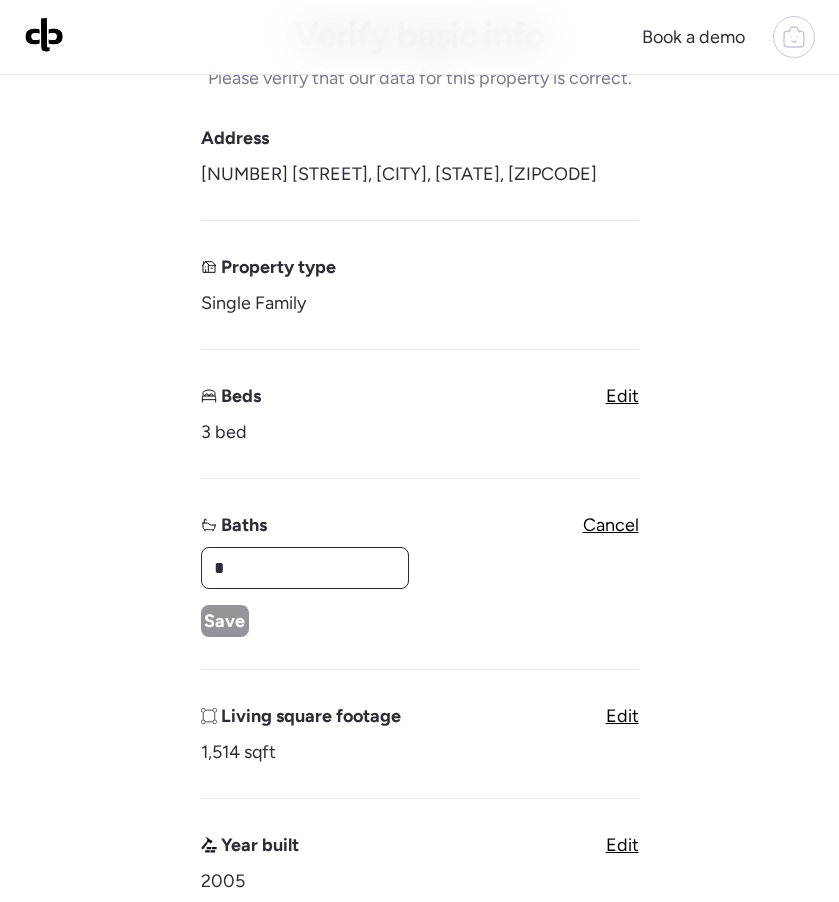 click on "*" at bounding box center (305, 568) 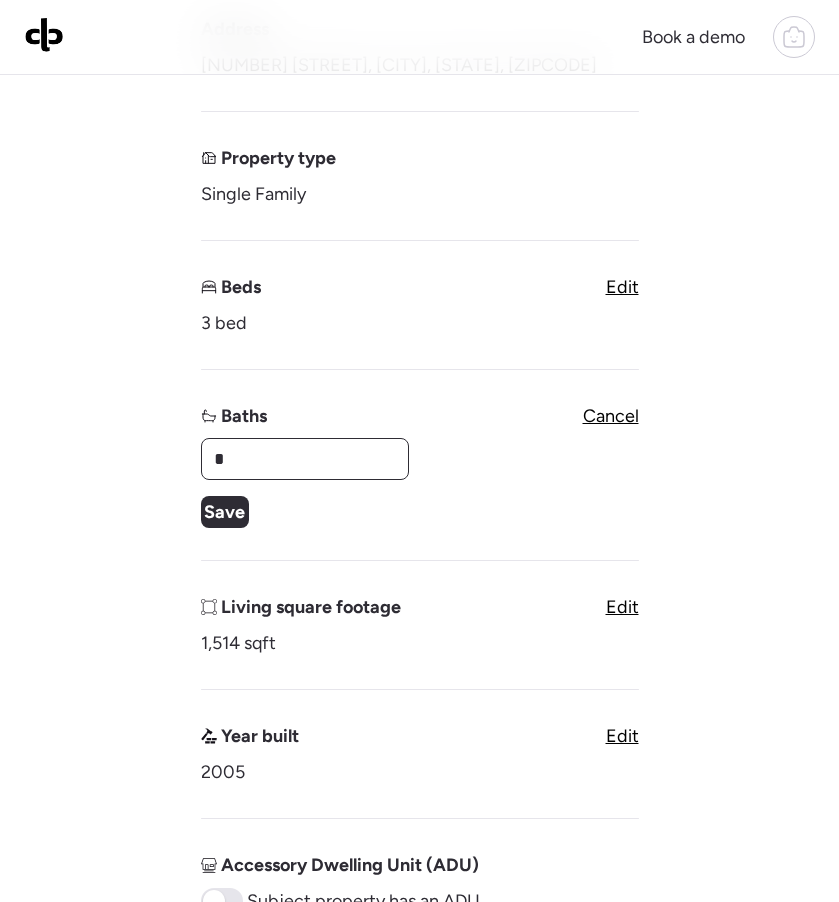 scroll, scrollTop: 271, scrollLeft: 0, axis: vertical 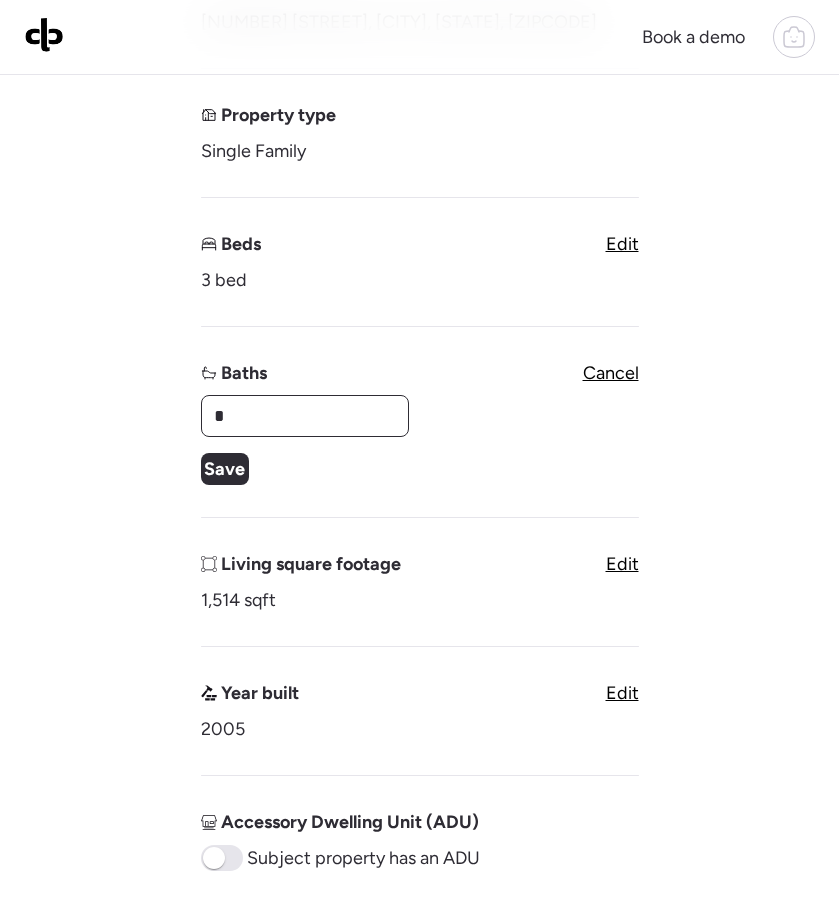 type on "*" 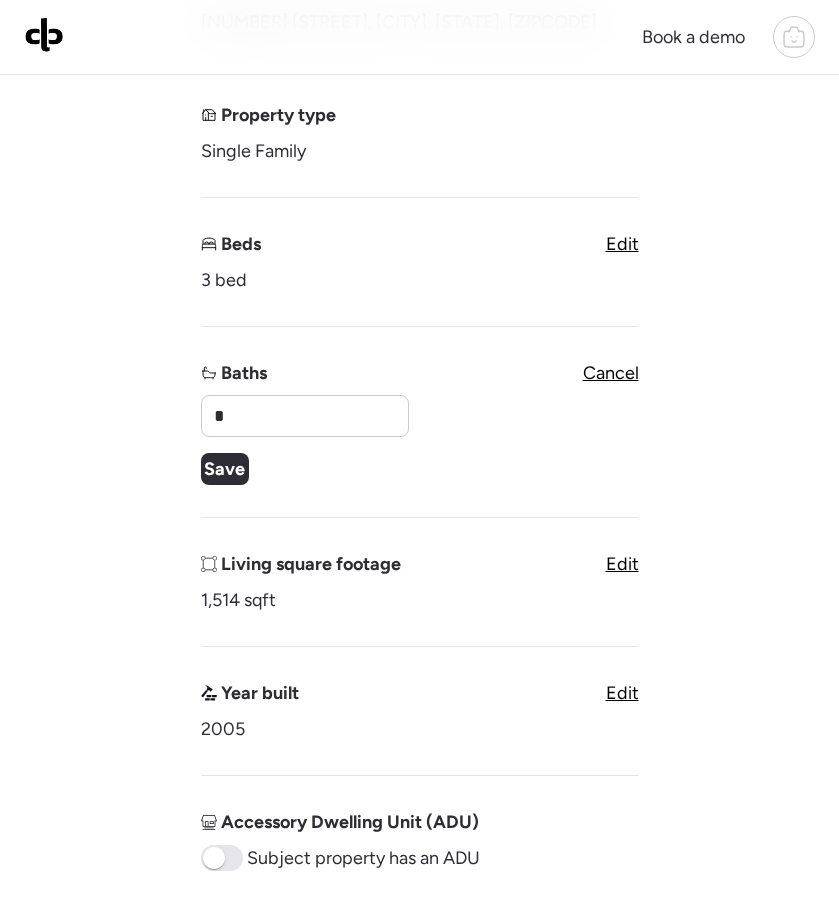 click on "Save" at bounding box center [224, 469] 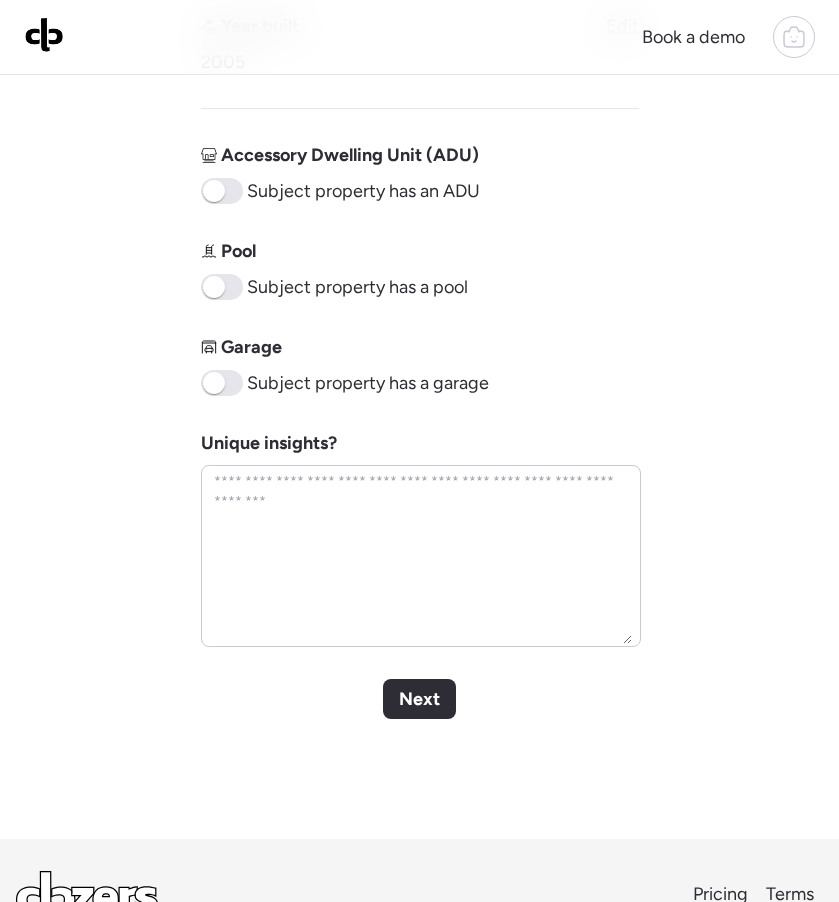 scroll, scrollTop: 890, scrollLeft: 0, axis: vertical 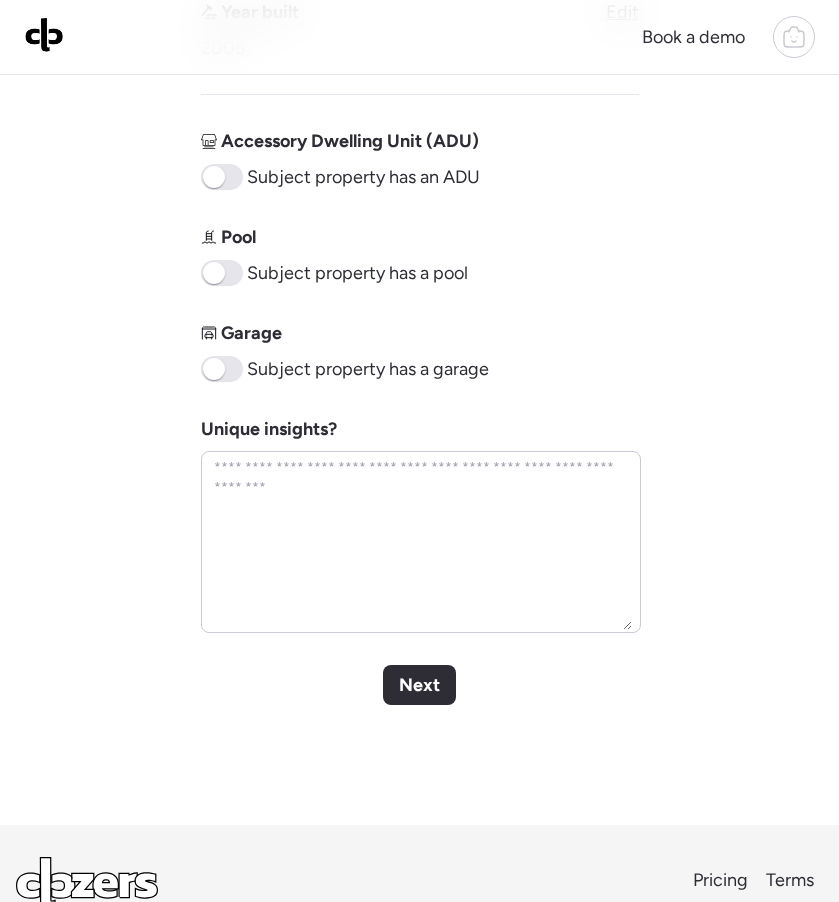 click on "Next" at bounding box center [419, 685] 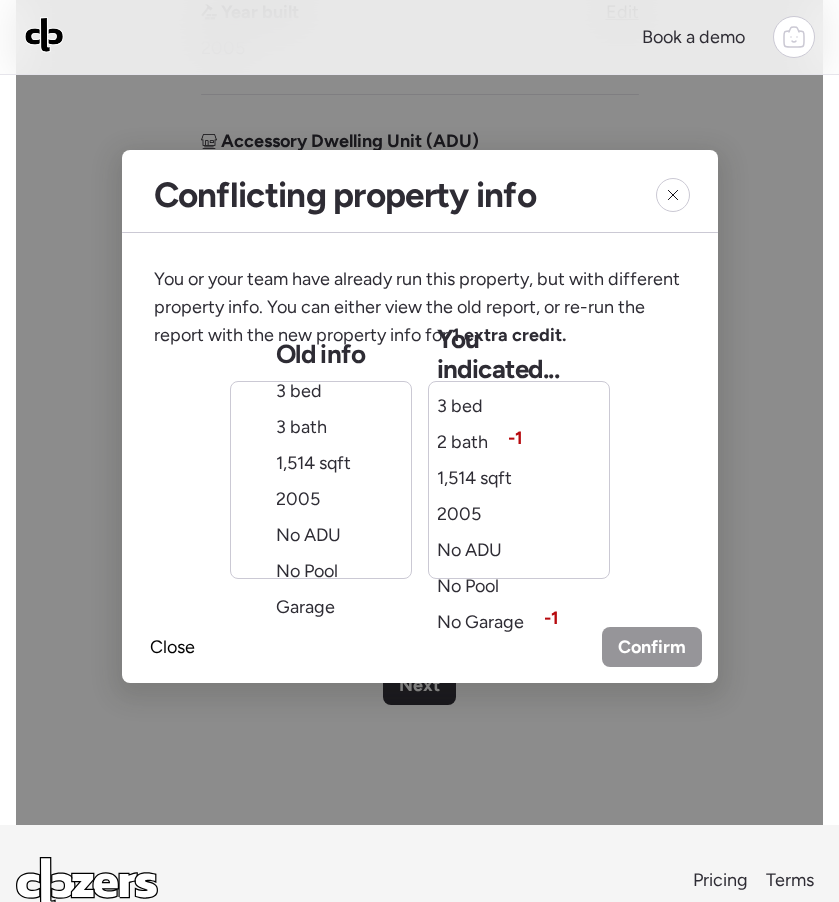 click on "Old info 3 bed 3 bath 1,514 sqft 2005 No ADU No Pool Garage" at bounding box center (321, 480) 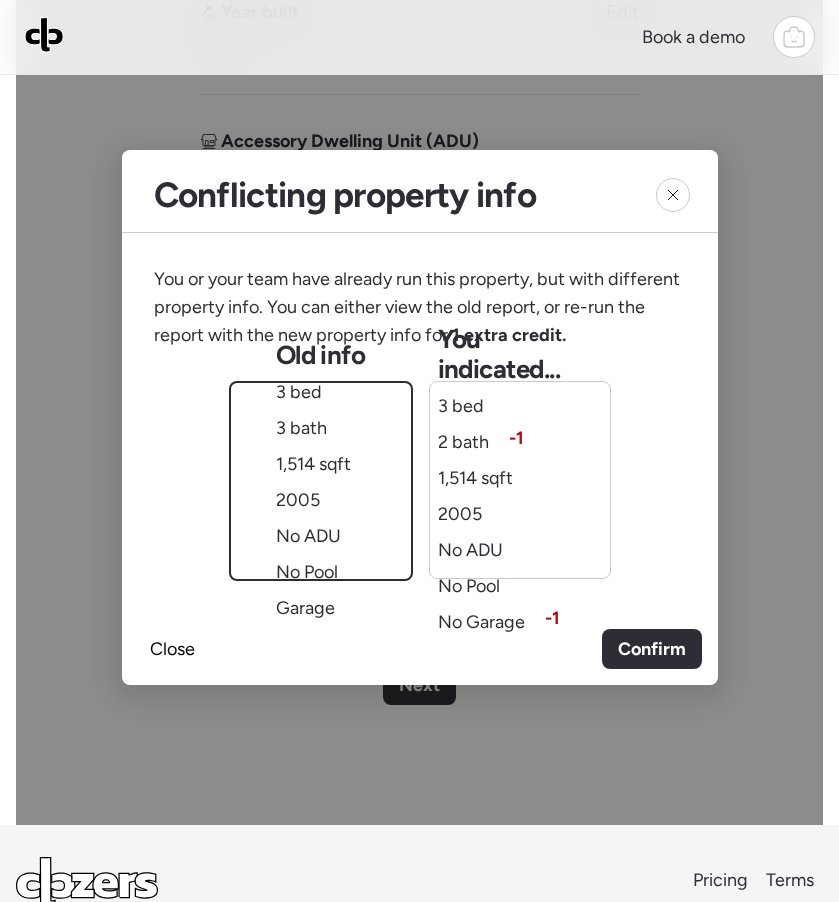 click on "Confirm" at bounding box center (652, 649) 